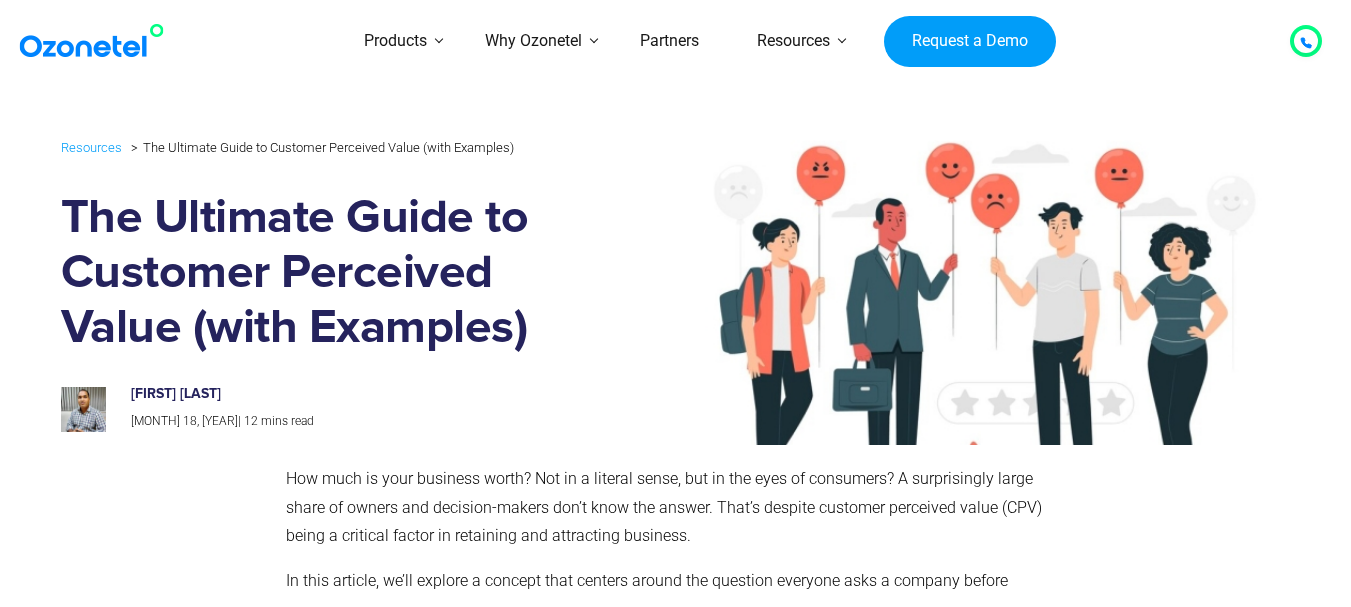 scroll, scrollTop: 169, scrollLeft: 0, axis: vertical 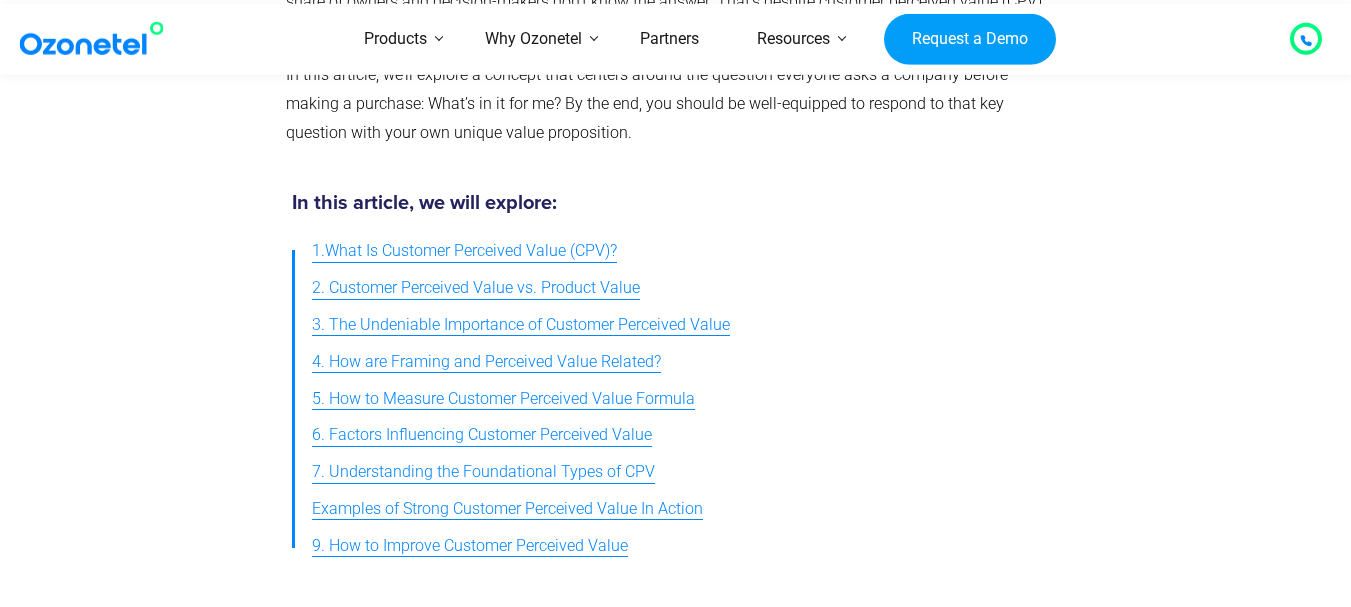 click on "1.What Is Customer Perceived Value (CPV)?" at bounding box center (464, 251) 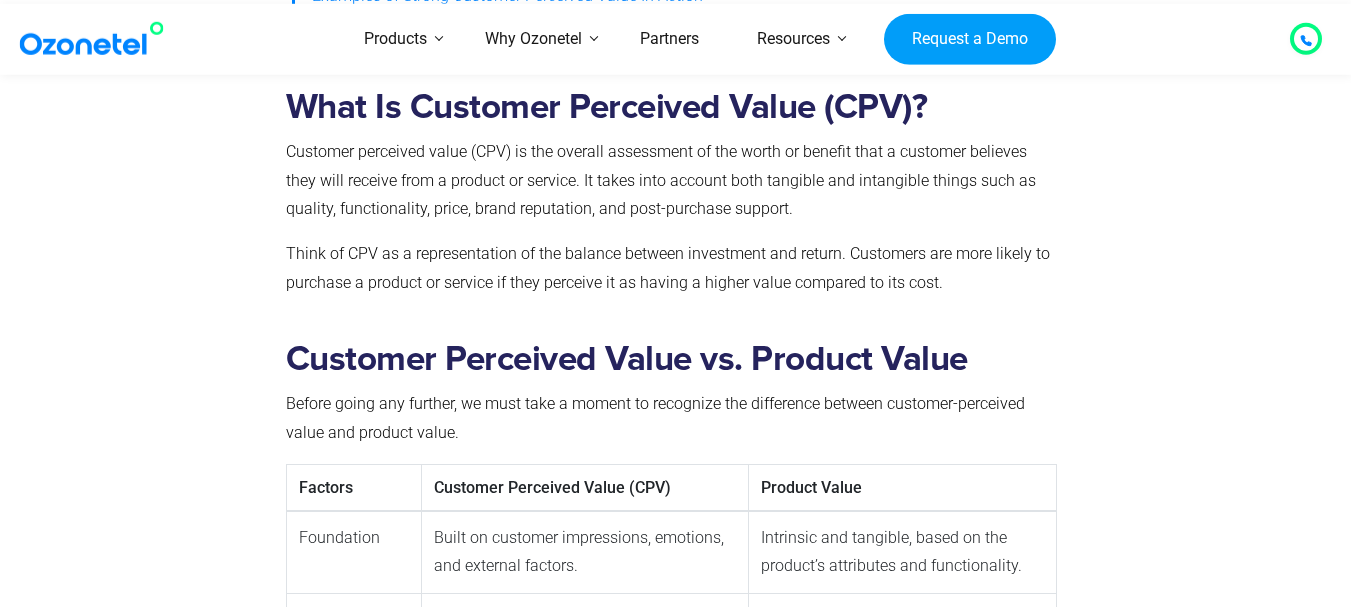 scroll, scrollTop: 1020, scrollLeft: 0, axis: vertical 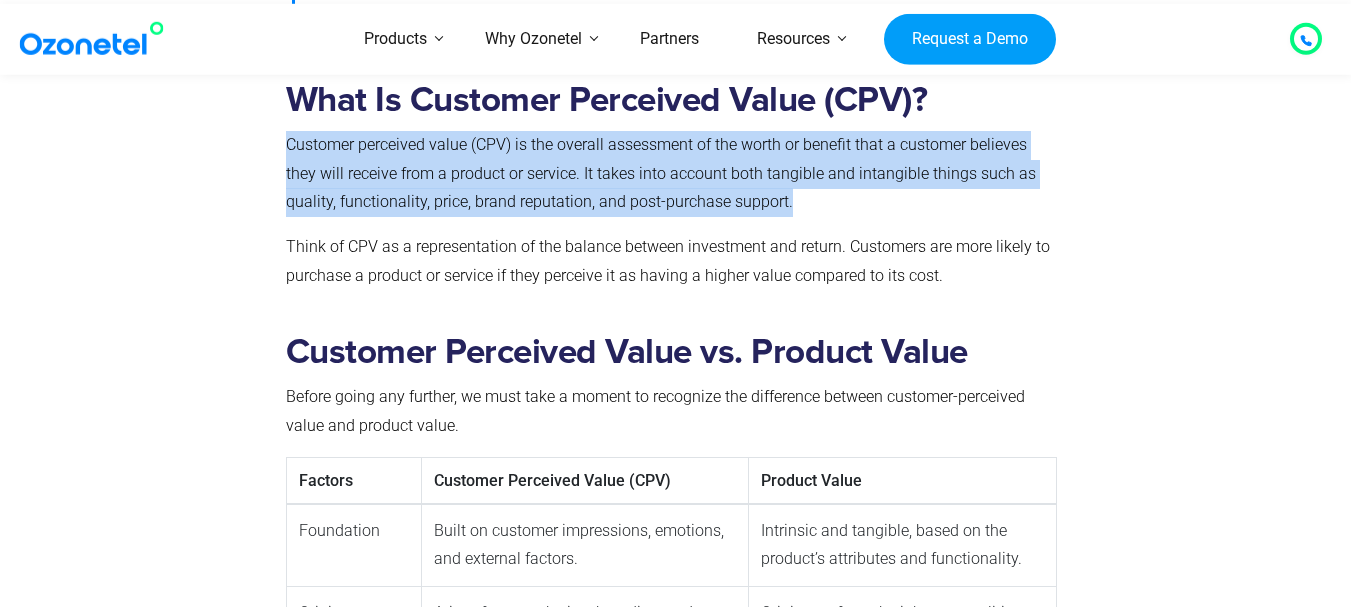 drag, startPoint x: 285, startPoint y: 148, endPoint x: 829, endPoint y: 210, distance: 547.52167 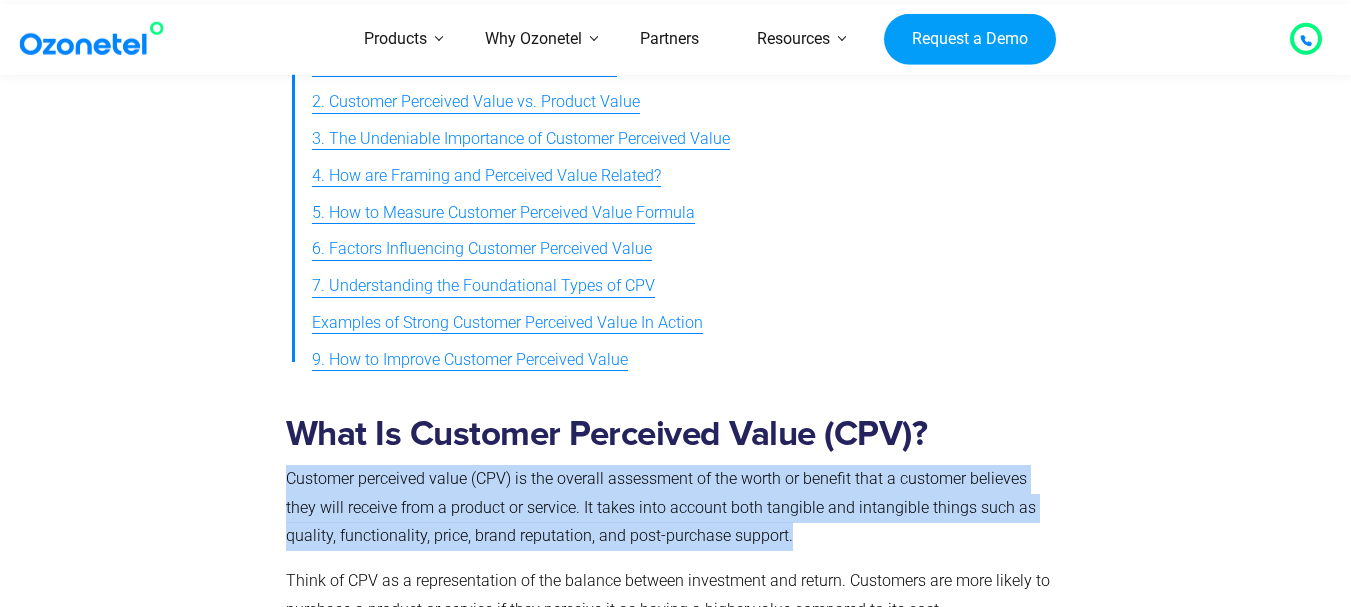 scroll, scrollTop: 800, scrollLeft: 0, axis: vertical 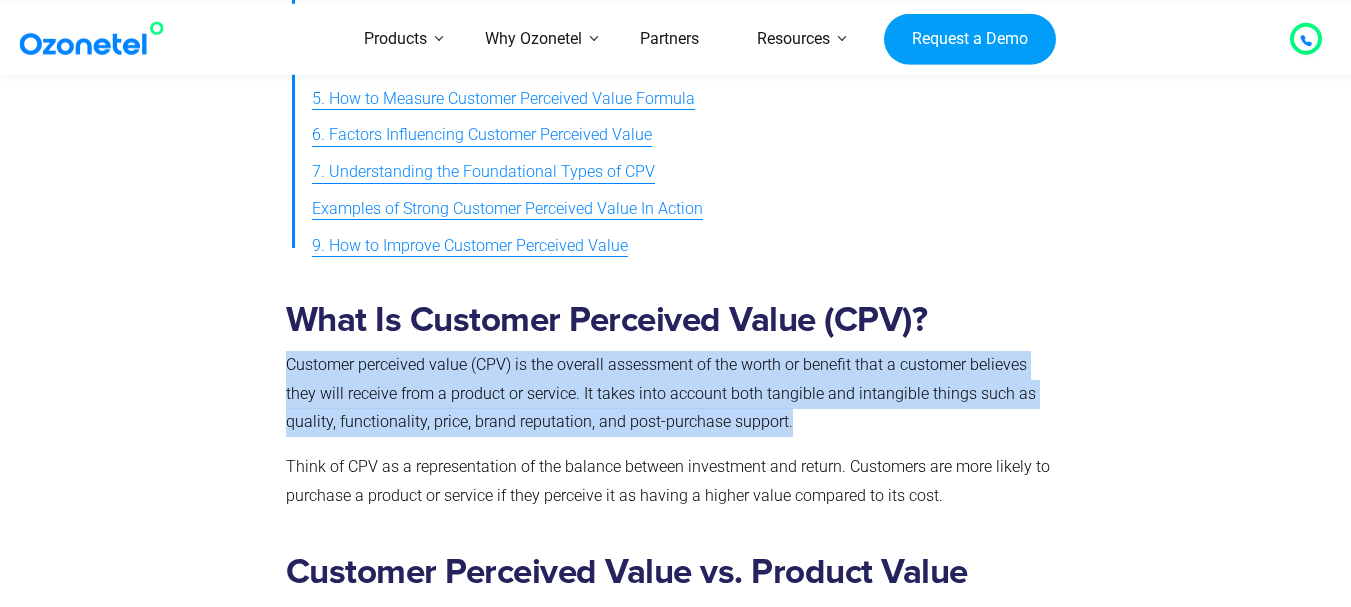 copy on "Customer perceived value (CPV) is the overall assessment of the worth or benefit that a customer believes they will receive from a product or service. It takes into account both tangible and intangible things such as quality, functionality, price, brand reputation, and post-purchase support." 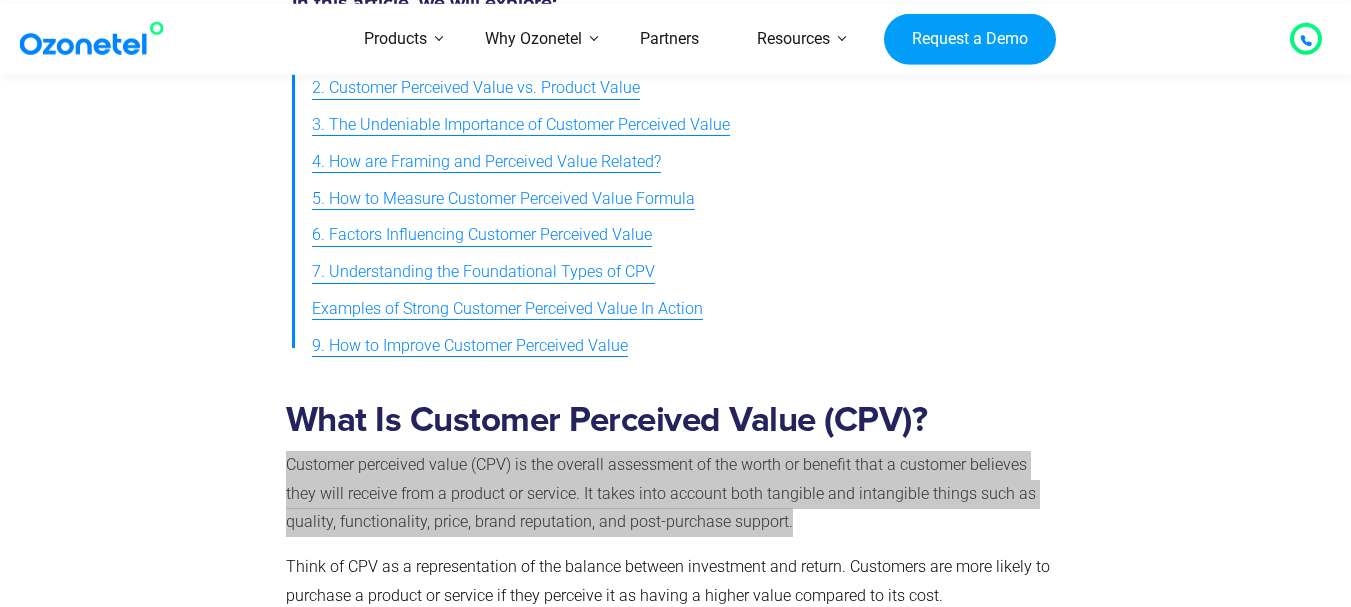 scroll, scrollTop: 600, scrollLeft: 0, axis: vertical 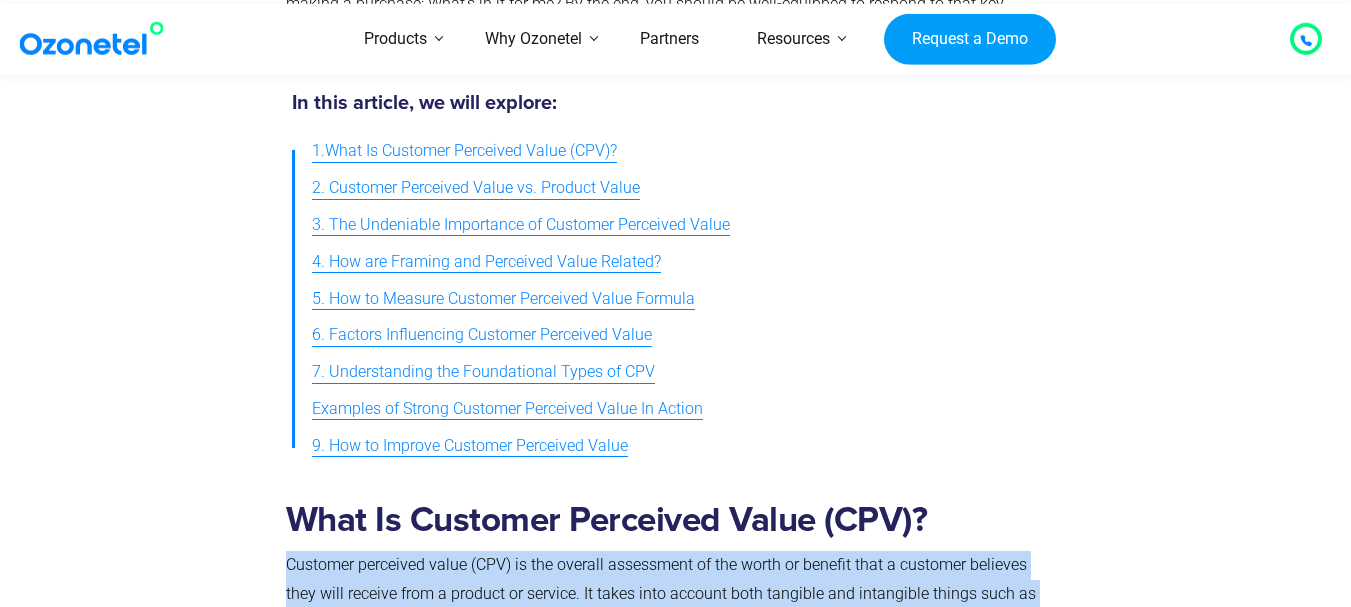 click on "3. The Undeniable Importance of Customer Perceived Value" at bounding box center (521, 225) 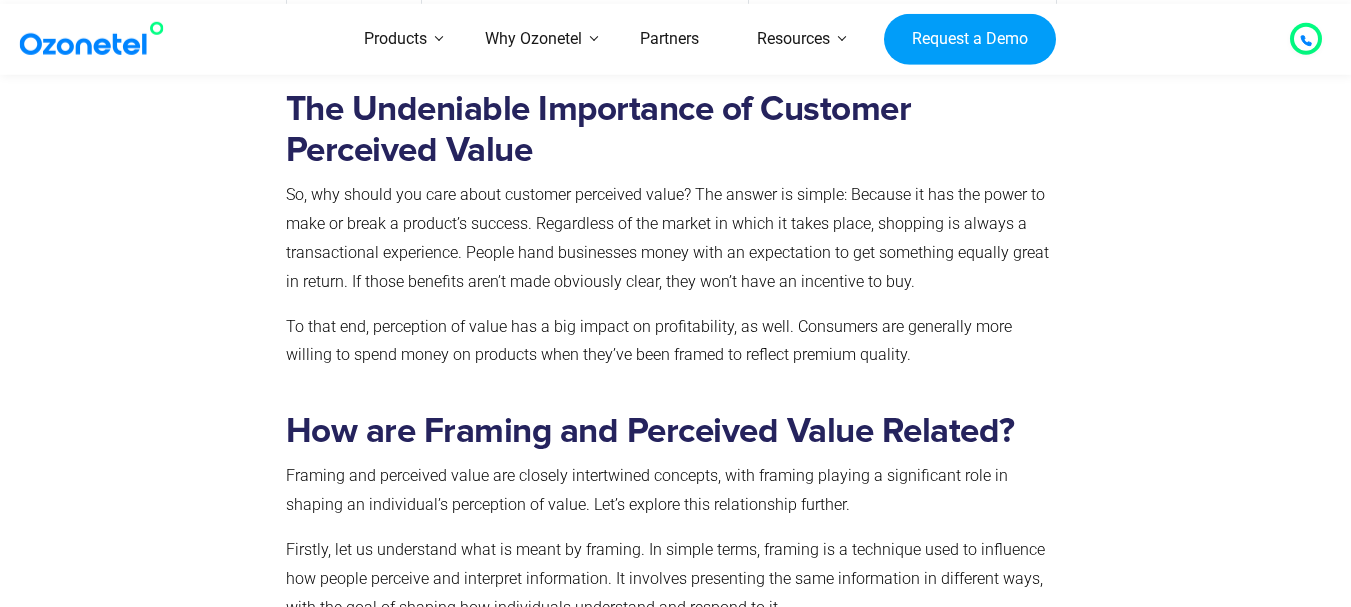 scroll, scrollTop: 1981, scrollLeft: 0, axis: vertical 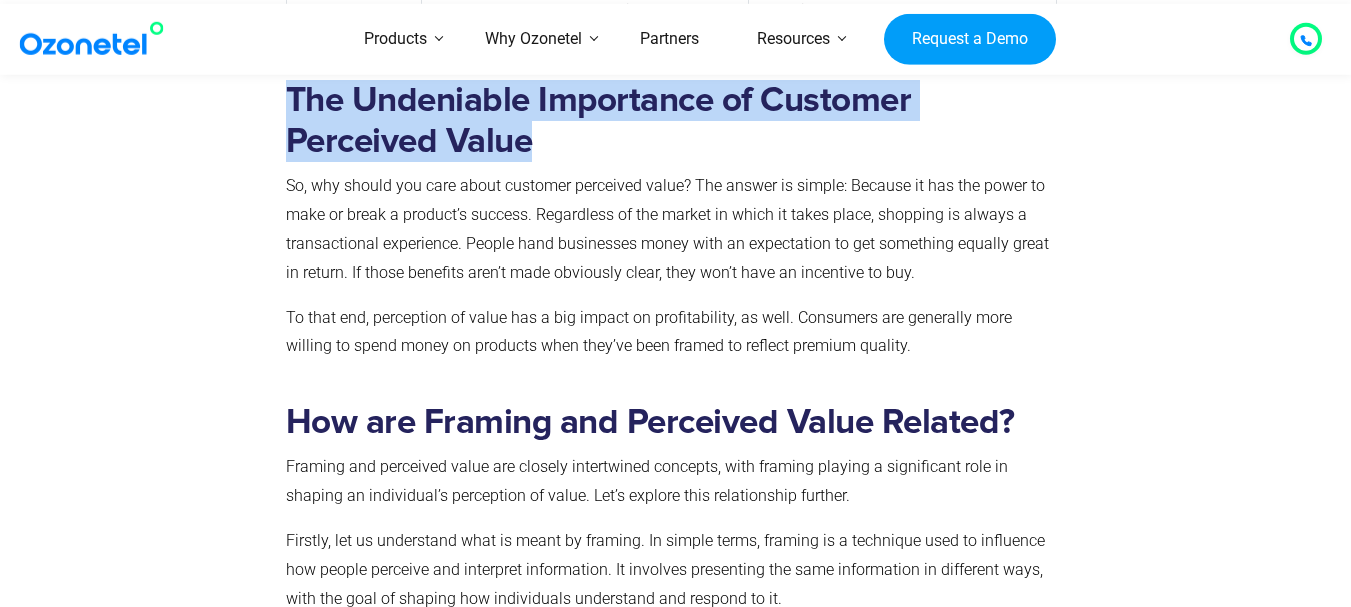 drag, startPoint x: 543, startPoint y: 138, endPoint x: 239, endPoint y: 130, distance: 304.10526 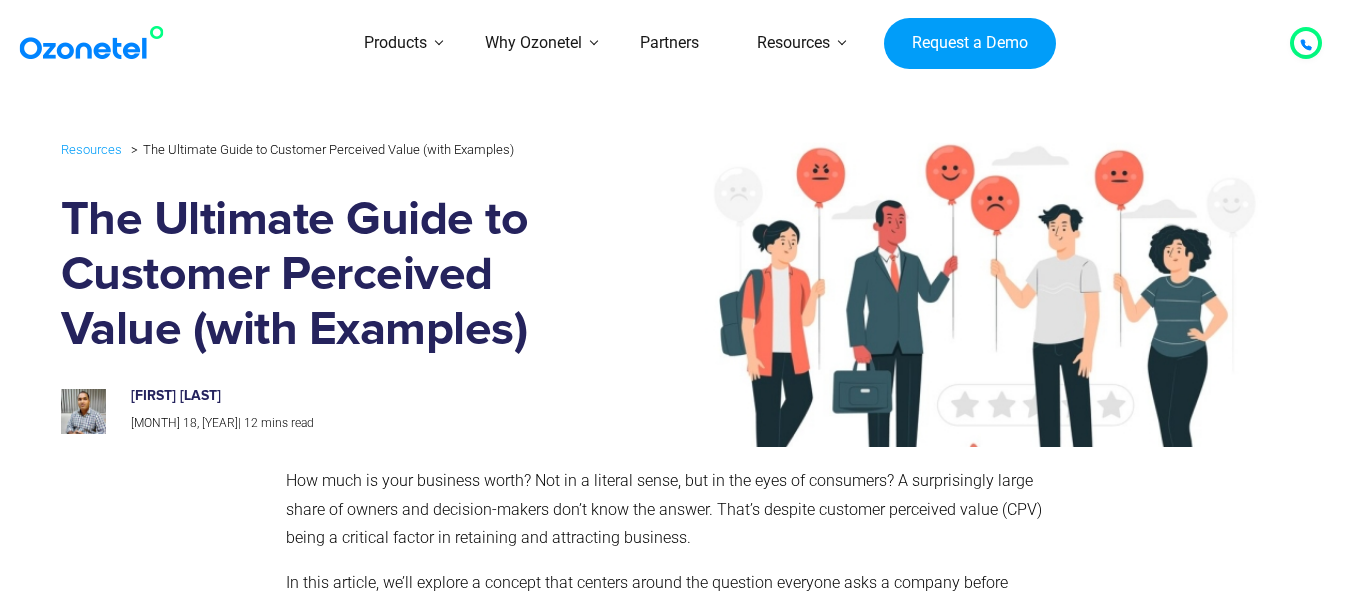scroll, scrollTop: 700, scrollLeft: 0, axis: vertical 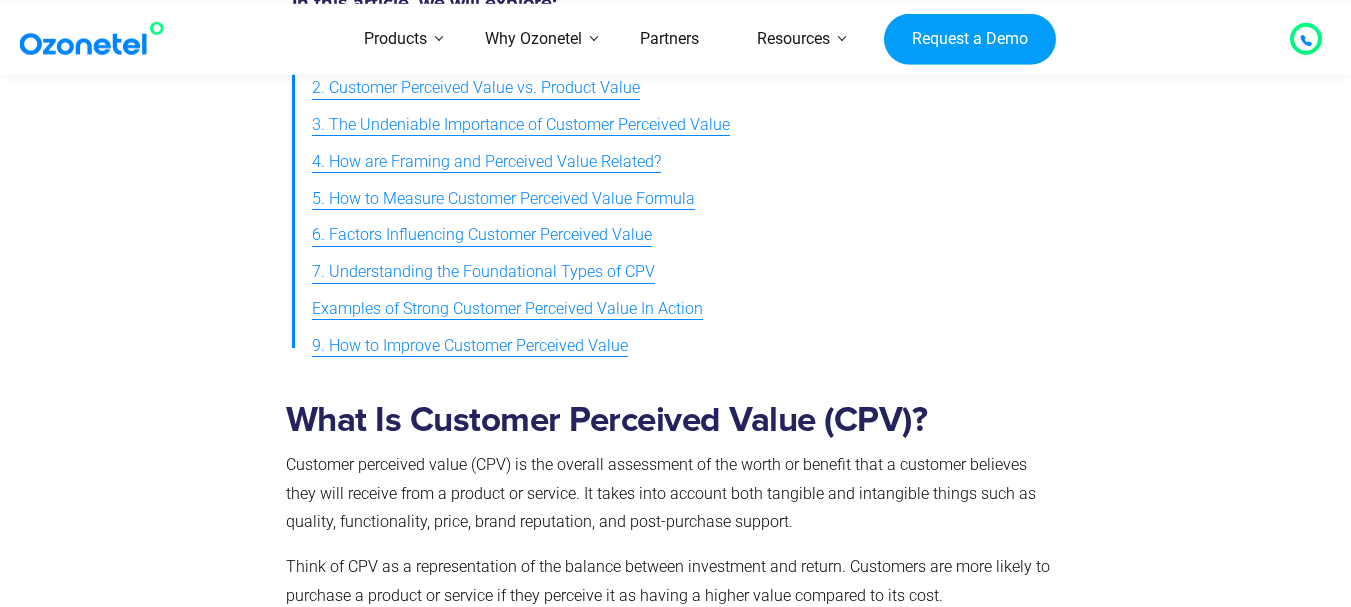 click on "7. Understanding the Foundational Types of CPV" at bounding box center (483, 272) 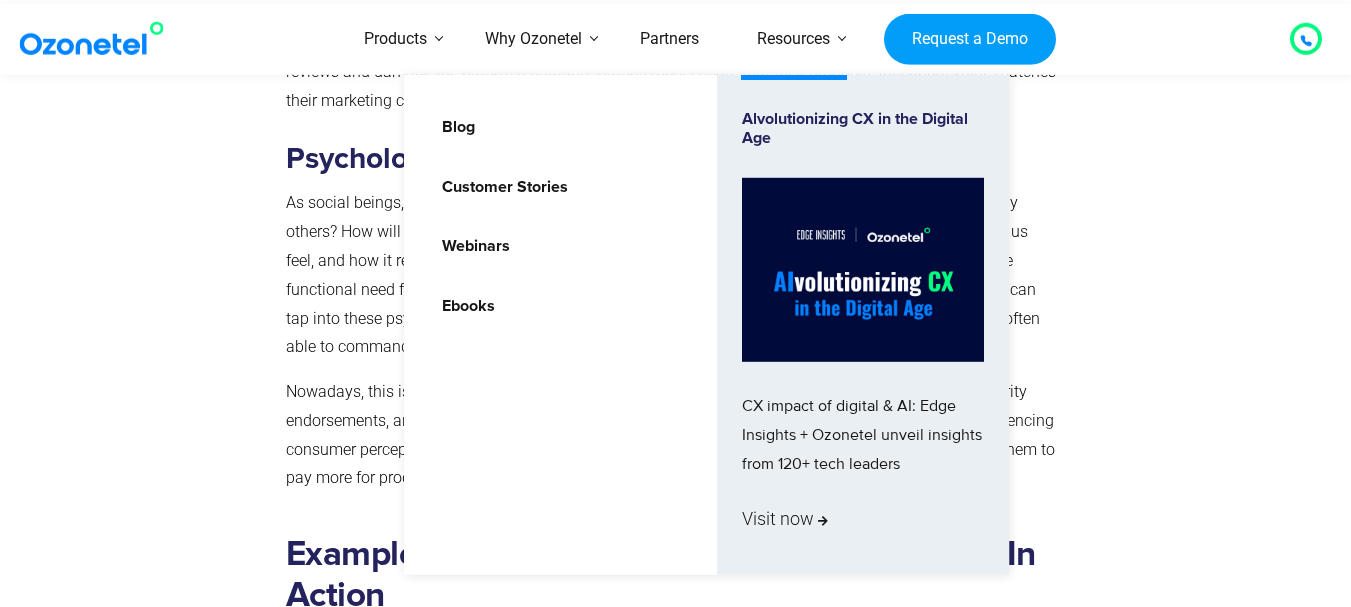 scroll, scrollTop: 5858, scrollLeft: 0, axis: vertical 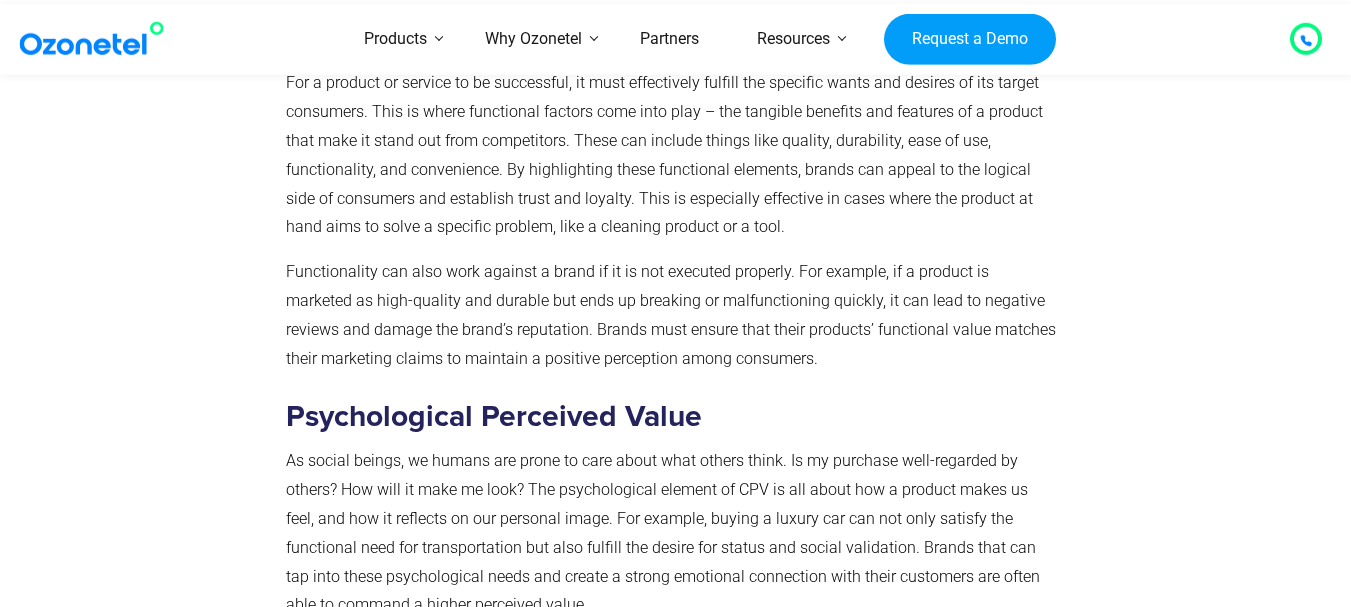click on "Functionality can also work against a brand if it is not executed properly. For example, if a product is marketed as high-quality and durable but ends up breaking or malfunctioning quickly, it can lead to negative reviews and damage the brand’s reputation. Brands must ensure that their products’ functional value matches their marketing claims to maintain a positive perception among consumers." at bounding box center (671, 314) 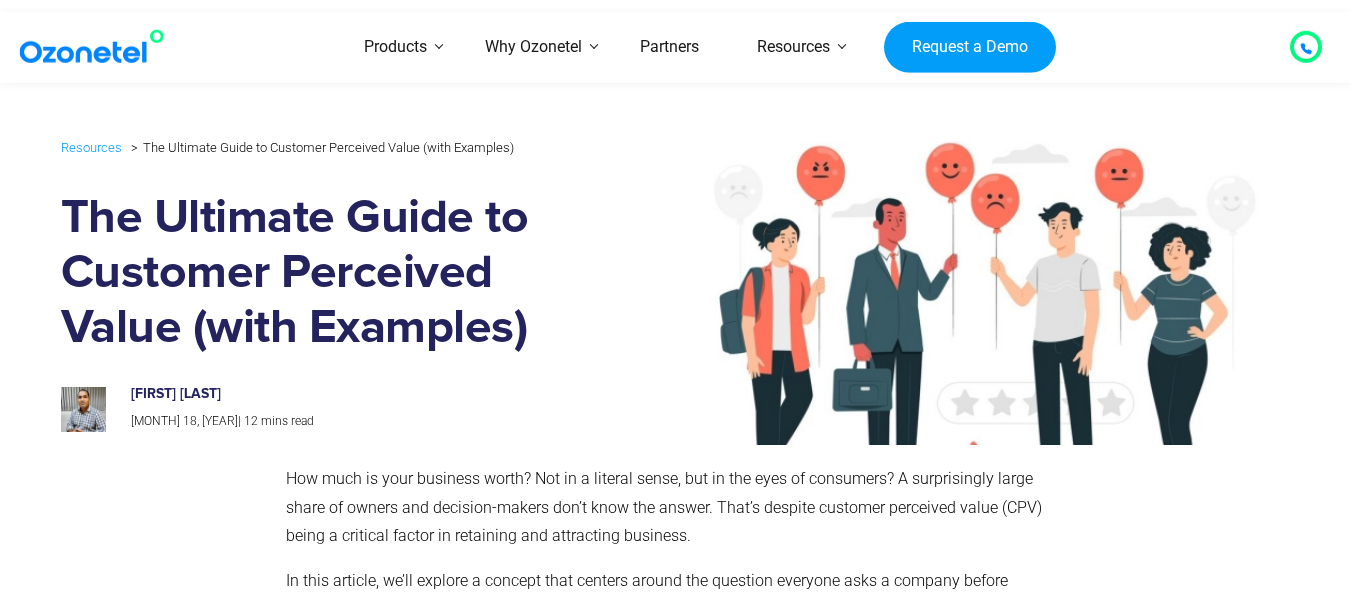 scroll, scrollTop: 502, scrollLeft: 0, axis: vertical 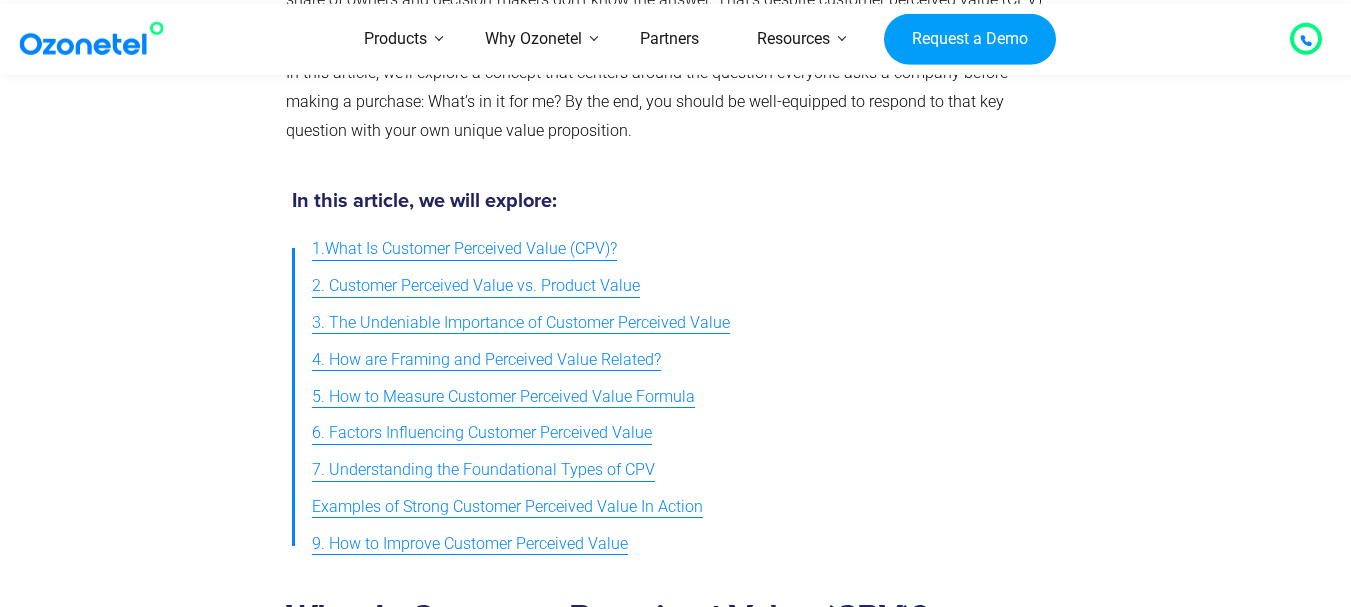 click on "6. Factors Influencing Customer Perceived Value" at bounding box center [482, 433] 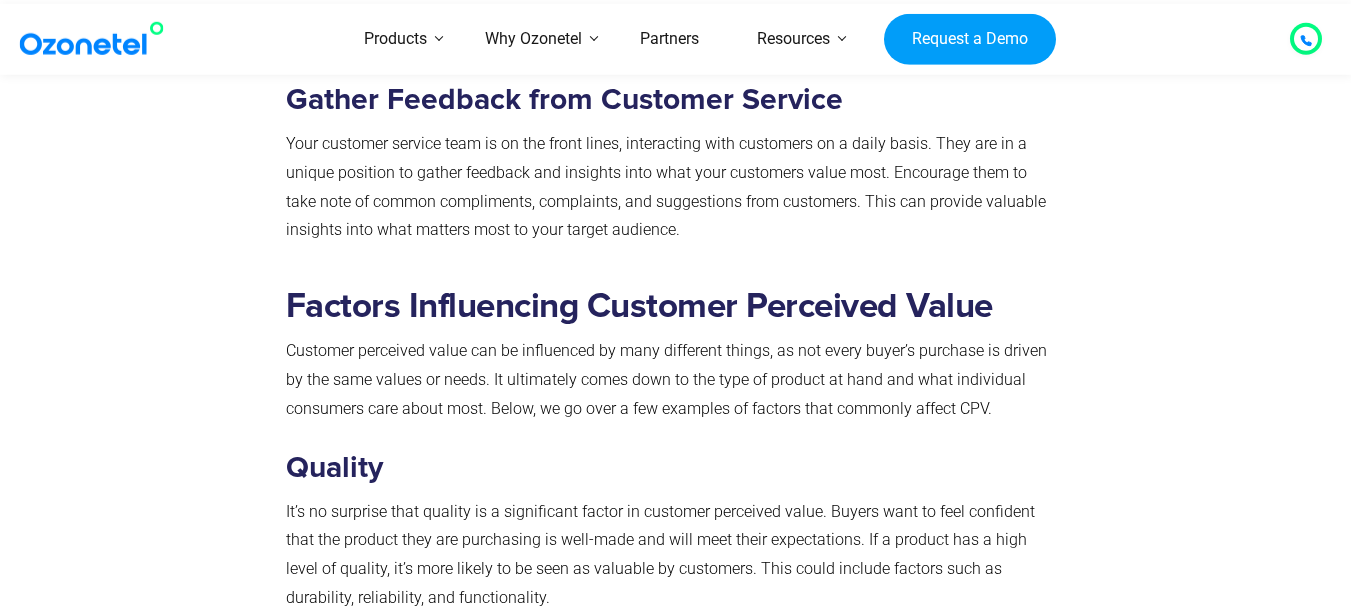 scroll, scrollTop: 4162, scrollLeft: 0, axis: vertical 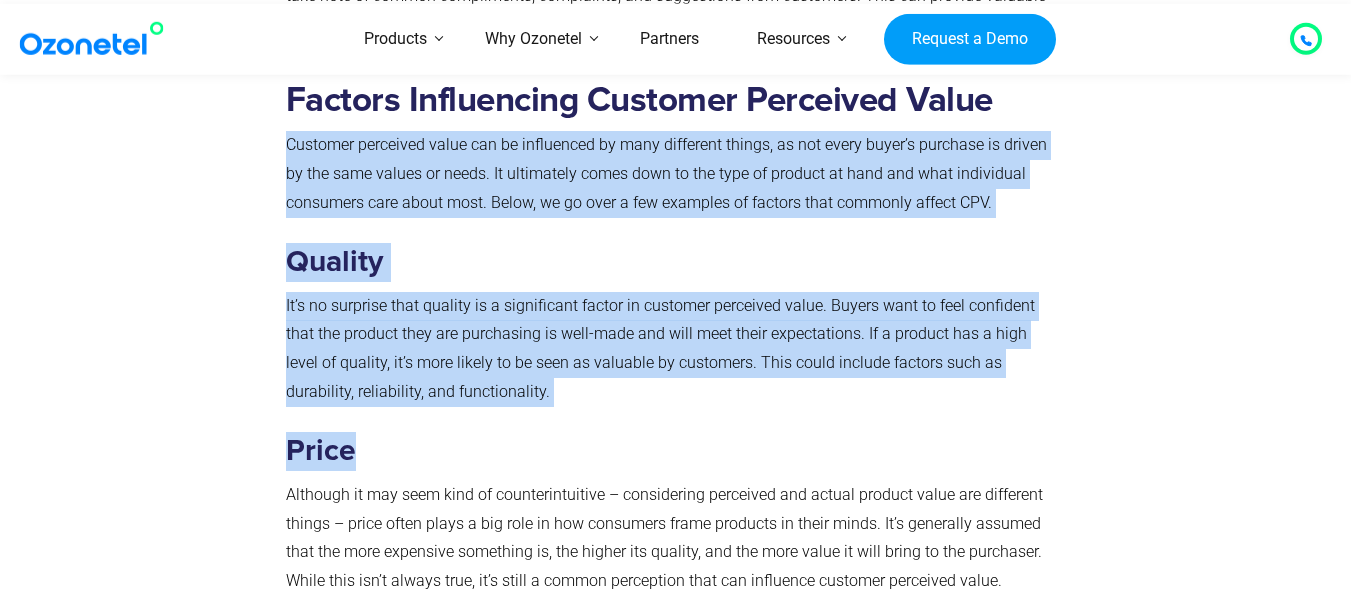 drag, startPoint x: 288, startPoint y: 144, endPoint x: 584, endPoint y: 450, distance: 425.737 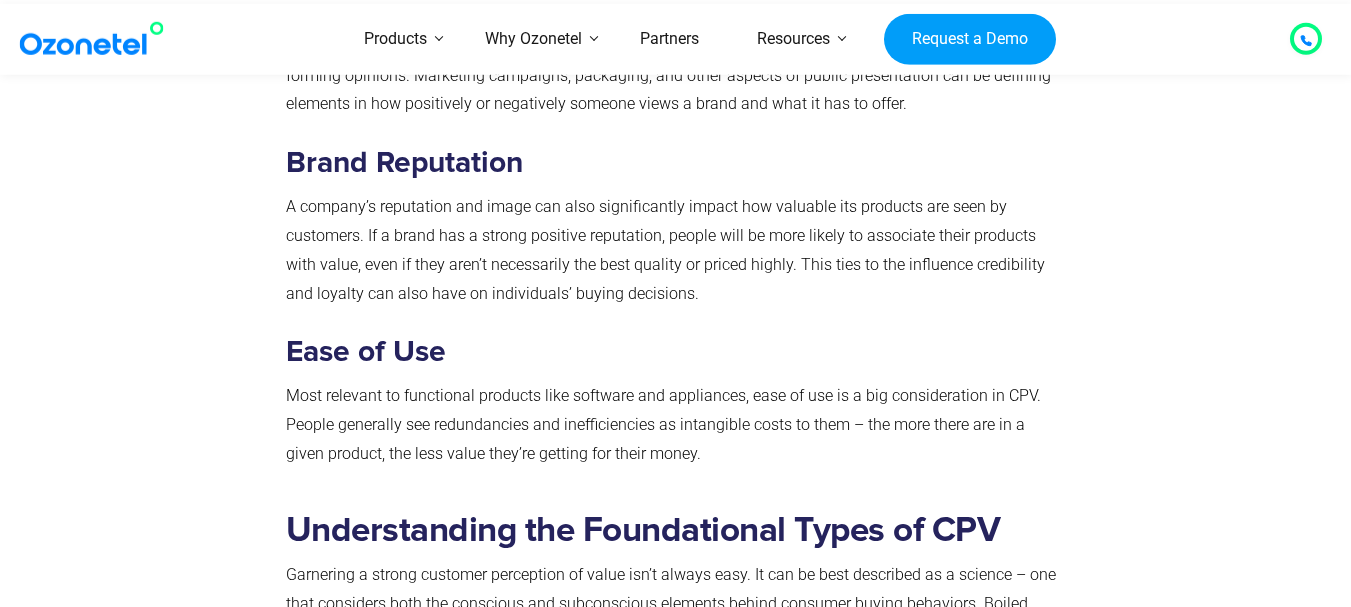 scroll, scrollTop: 4862, scrollLeft: 0, axis: vertical 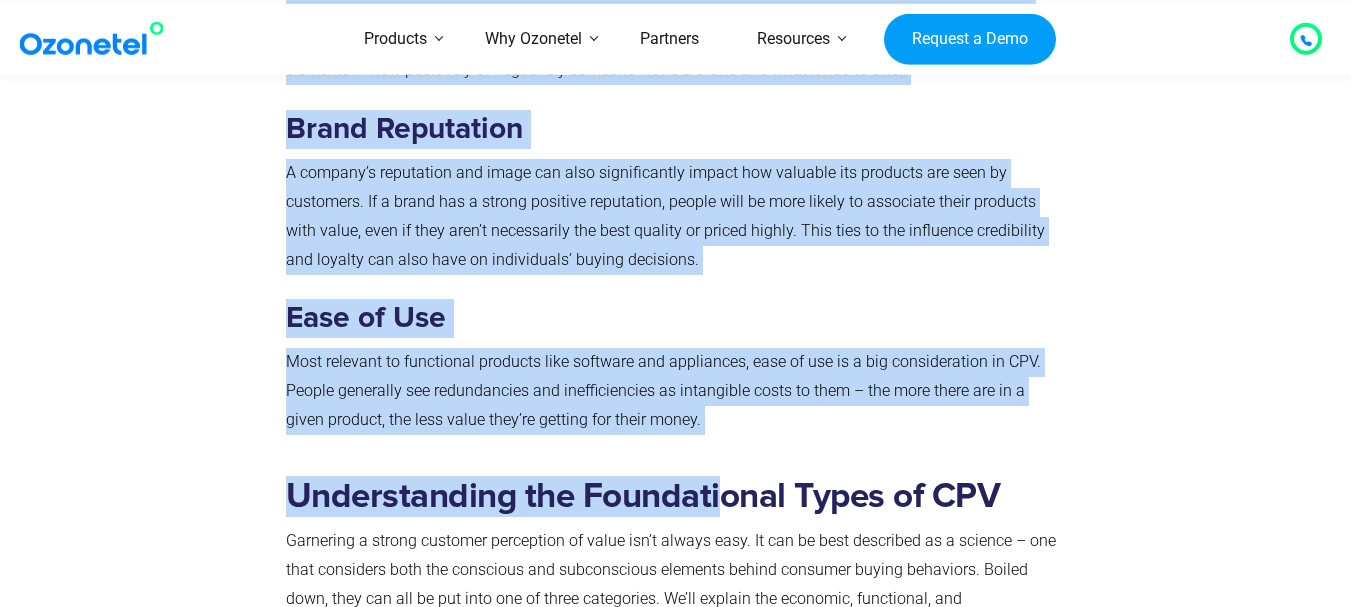 click on "Understanding the Foundational Types of CPV Garnering a strong customer perception of value isn’t always easy. It can be best described as a science – one that considers both the conscious and subconscious elements behind consumer buying behaviors. Boiled down, they can all be put into one of three categories. We’ll explain the economic, functional, and psychological elements of CPV below. Economic Perceived Value Economic factors are those that are directly related to the cost and benefits of a product or service. This includes things like price, discounts, payment options, and overall affordability. The average consumer holds cost as a major deciding factor when making purchases, especially for non-essential items. Brands need to find a balance between product prices that reflect the literal value of what they have to offer and prices that make sense for their specific market. Functional Perceived Value Psychological Perceived Value" at bounding box center [675, 1084] 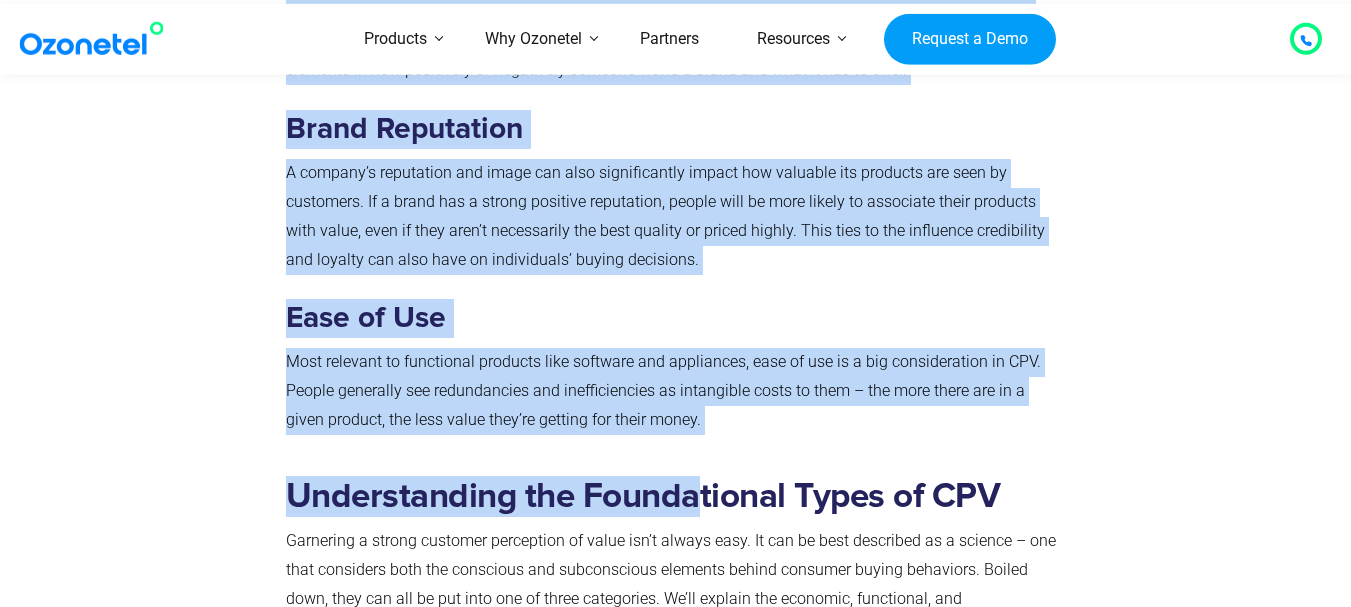 click on "Understanding the Foundational Types of CPV Garnering a strong customer perception of value isn’t always easy. It can be best described as a science – one that considers both the conscious and subconscious elements behind consumer buying behaviors. Boiled down, they can all be put into one of three categories. We’ll explain the economic, functional, and psychological elements of CPV below. Economic Perceived Value Economic factors are those that are directly related to the cost and benefits of a product or service. This includes things like price, discounts, payment options, and overall affordability. The average consumer holds cost as a major deciding factor when making purchases, especially for non-essential items. Brands need to find a balance between product prices that reflect the literal value of what they have to offer and prices that make sense for their specific market. Functional Perceived Value Psychological Perceived Value" at bounding box center (675, 1084) 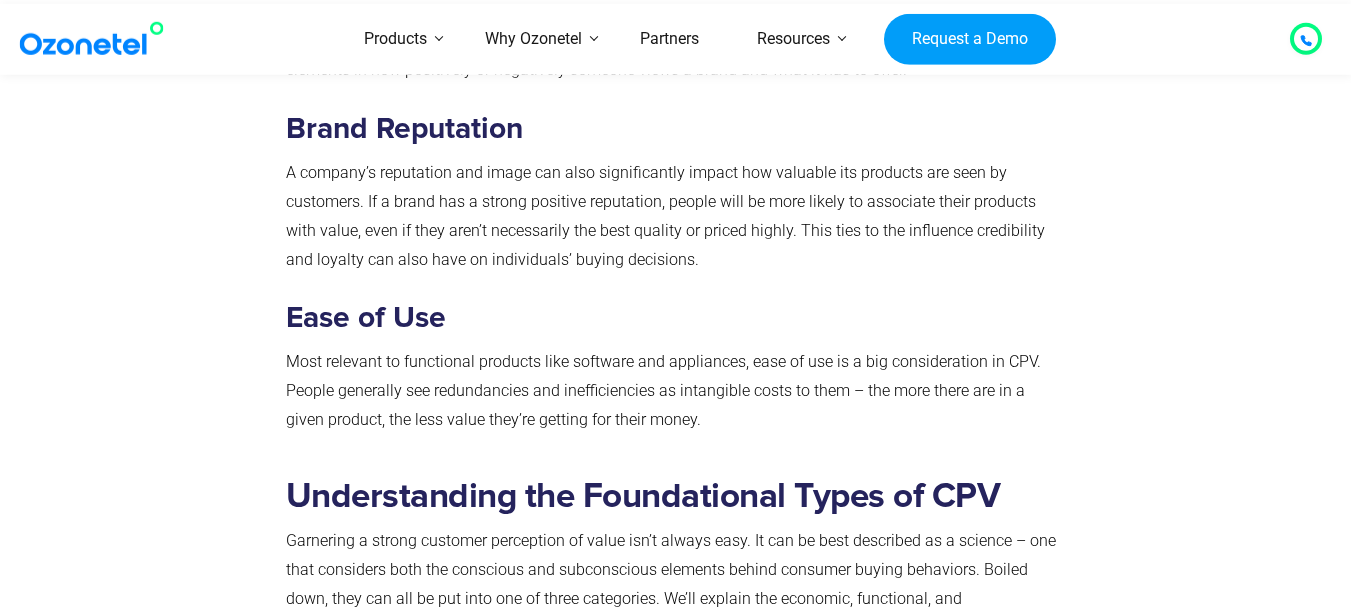 click on "Understanding the Foundational Types of CPV Garnering a strong customer perception of value isn’t always easy. It can be best described as a science – one that considers both the conscious and subconscious elements behind consumer buying behaviors. Boiled down, they can all be put into one of three categories. We’ll explain the economic, functional, and psychological elements of CPV below. Economic Perceived Value Economic factors are those that are directly related to the cost and benefits of a product or service. This includes things like price, discounts, payment options, and overall affordability. The average consumer holds cost as a major deciding factor when making purchases, especially for non-essential items. Brands need to find a balance between product prices that reflect the literal value of what they have to offer and prices that make sense for their specific market. Functional Perceived Value Psychological Perceived Value" at bounding box center [675, 1084] 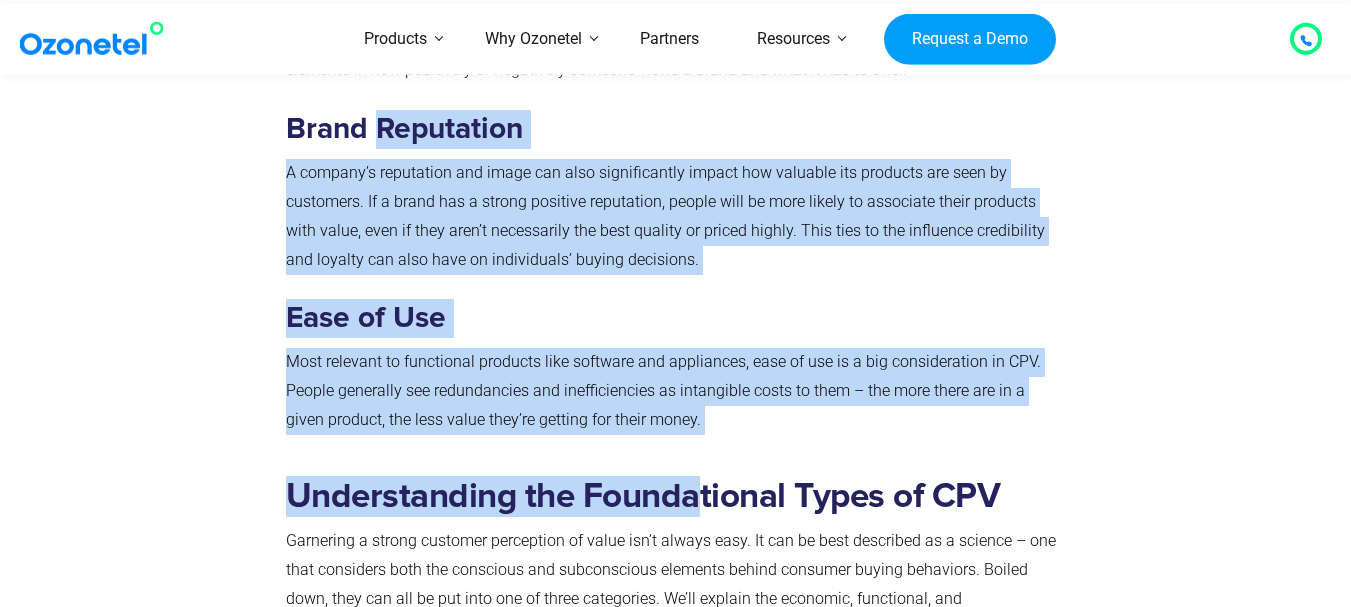 drag, startPoint x: 704, startPoint y: 419, endPoint x: 522, endPoint y: 252, distance: 247.0081 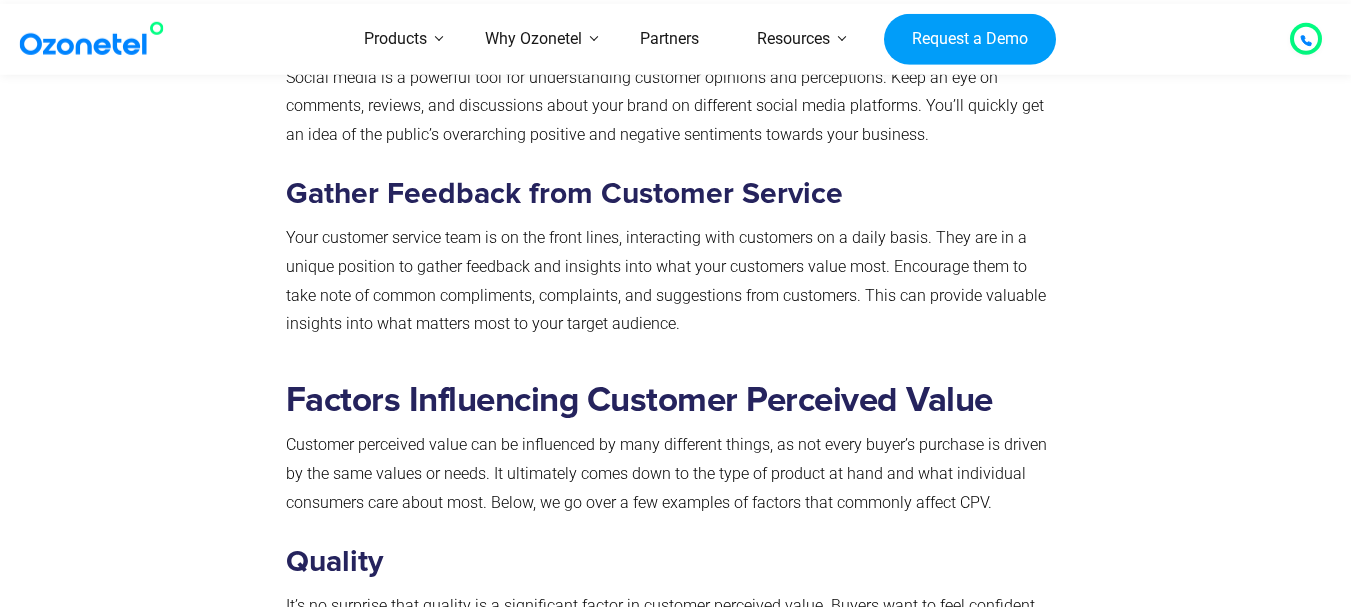 scroll, scrollTop: 4062, scrollLeft: 0, axis: vertical 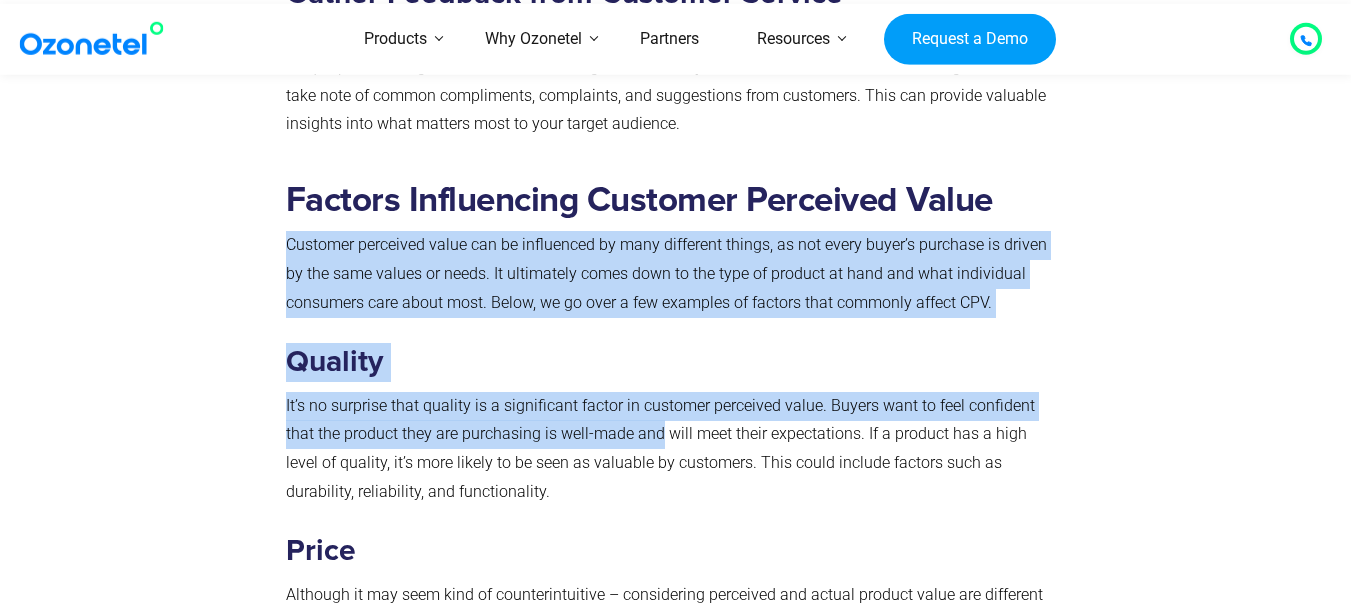 drag, startPoint x: 286, startPoint y: 244, endPoint x: 660, endPoint y: 436, distance: 420.40457 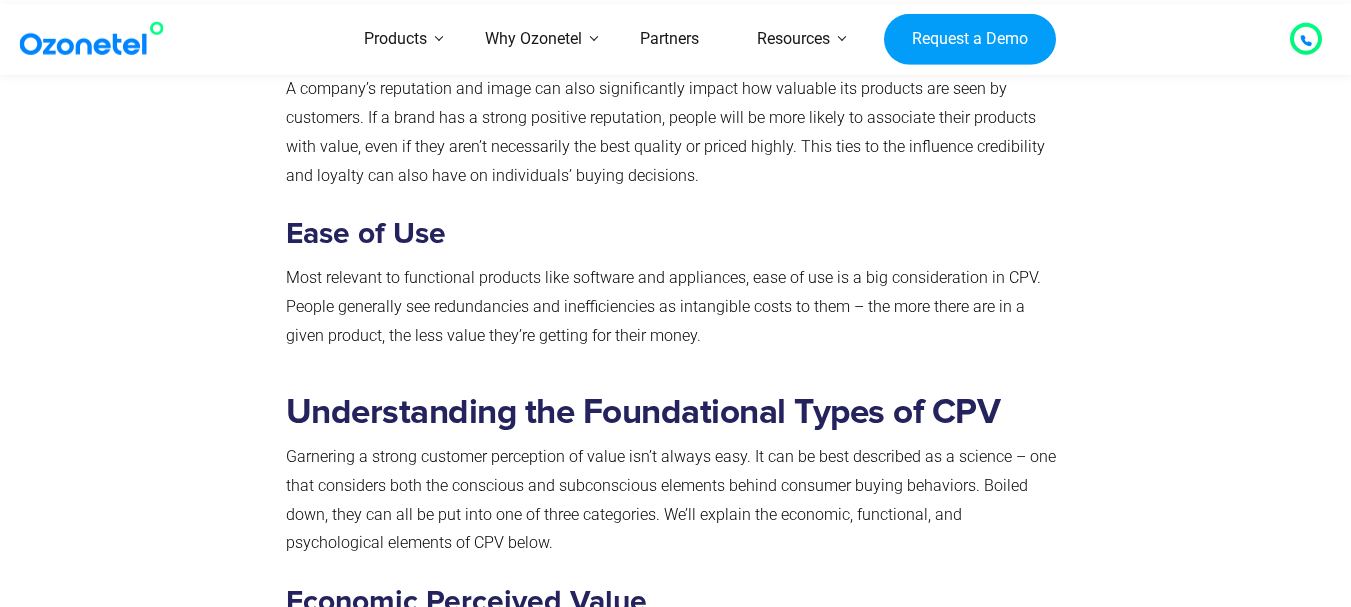 scroll, scrollTop: 4962, scrollLeft: 0, axis: vertical 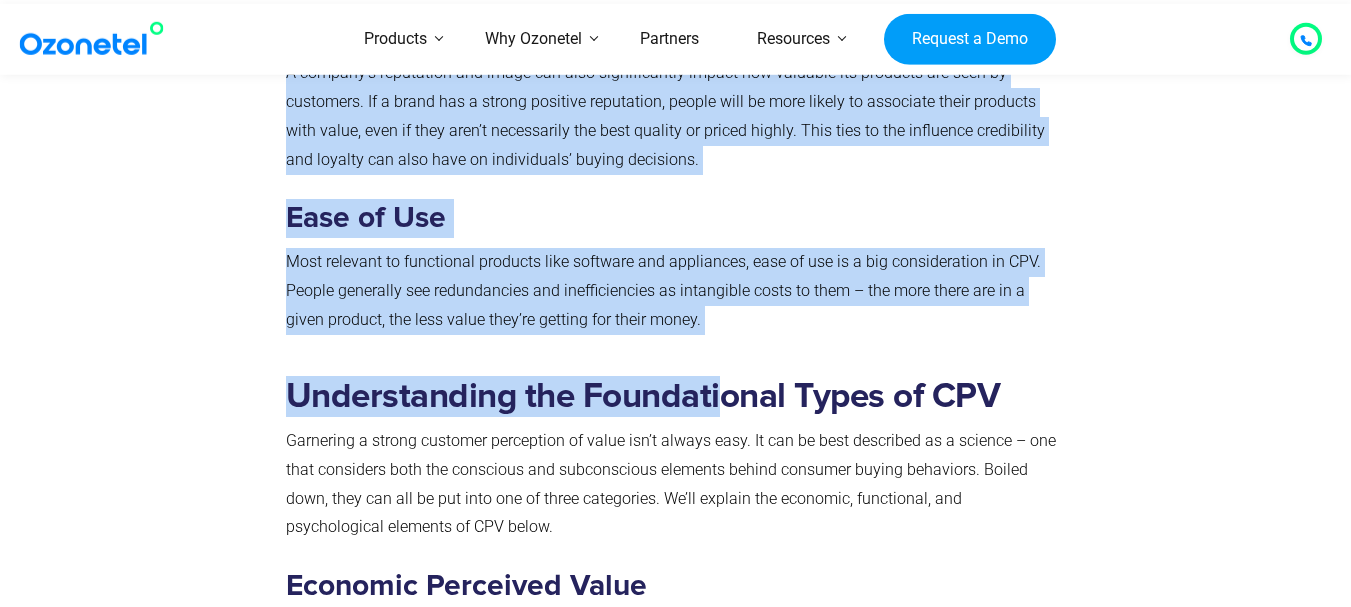 click on "Understanding the Foundational Types of CPV Garnering a strong customer perception of value isn’t always easy. It can be best described as a science – one that considers both the conscious and subconscious elements behind consumer buying behaviors. Boiled down, they can all be put into one of three categories. We’ll explain the economic, functional, and psychological elements of CPV below. Economic Perceived Value Economic factors are those that are directly related to the cost and benefits of a product or service. This includes things like price, discounts, payment options, and overall affordability. The average consumer holds cost as a major deciding factor when making purchases, especially for non-essential items. Brands need to find a balance between product prices that reflect the literal value of what they have to offer and prices that make sense for their specific market. Functional Perceived Value Psychological Perceived Value" at bounding box center (675, 984) 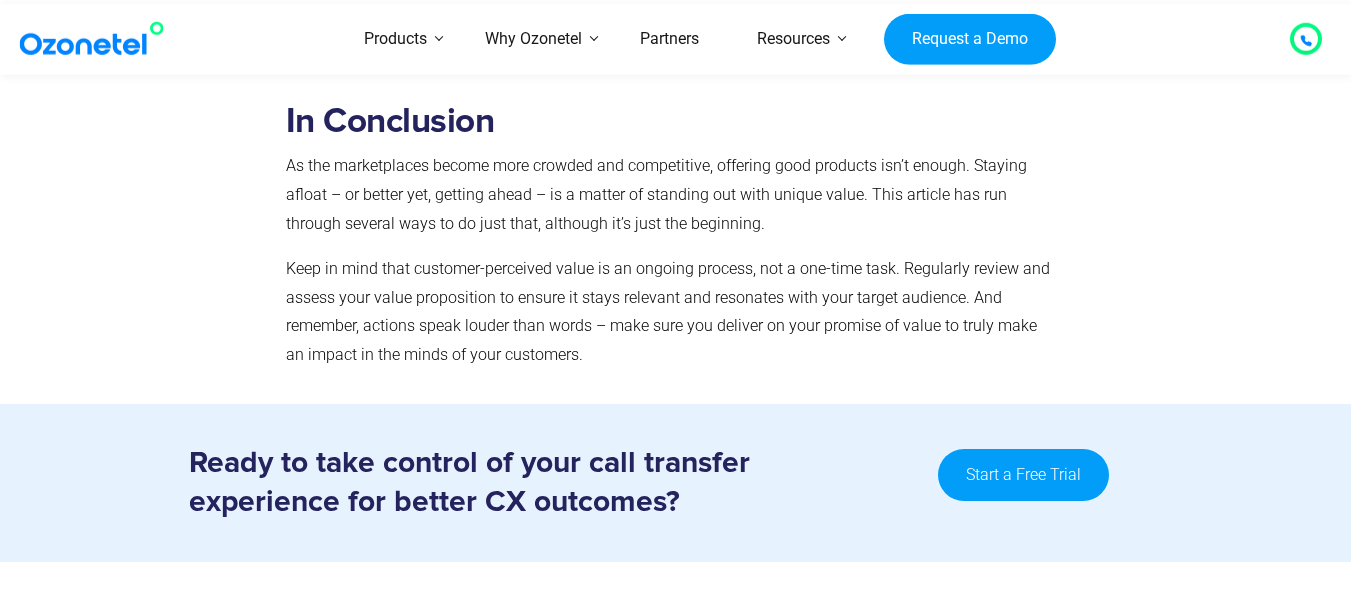 scroll, scrollTop: 9662, scrollLeft: 0, axis: vertical 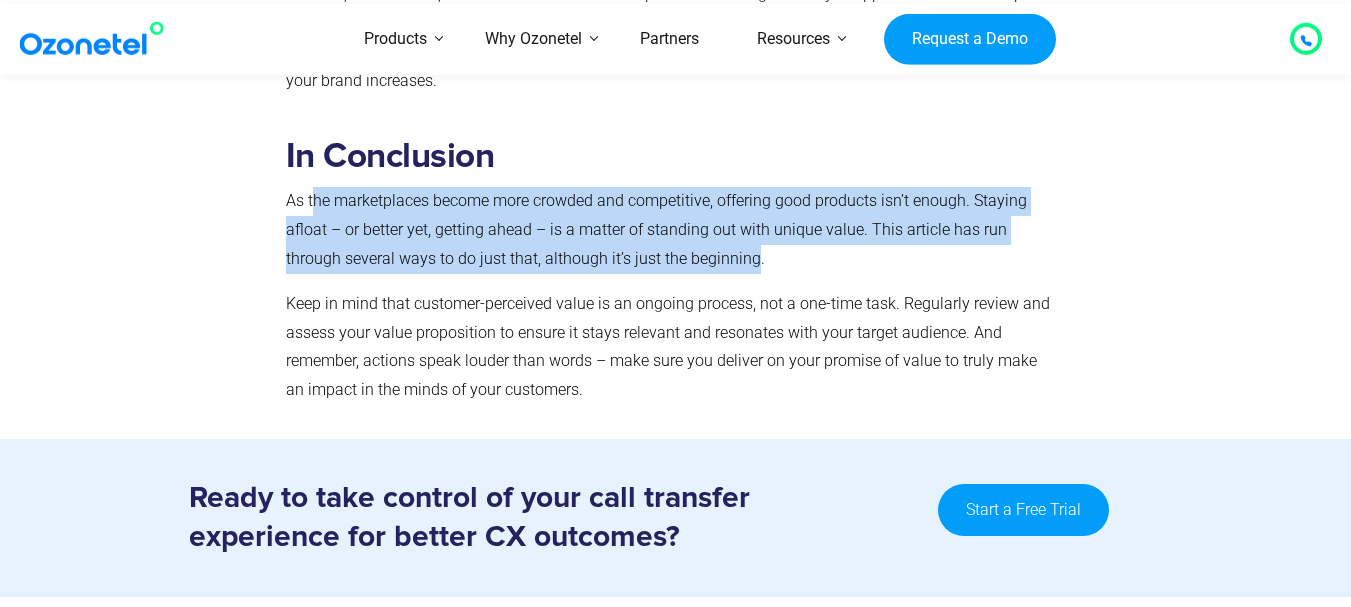 drag, startPoint x: 311, startPoint y: 148, endPoint x: 753, endPoint y: 200, distance: 445.0483 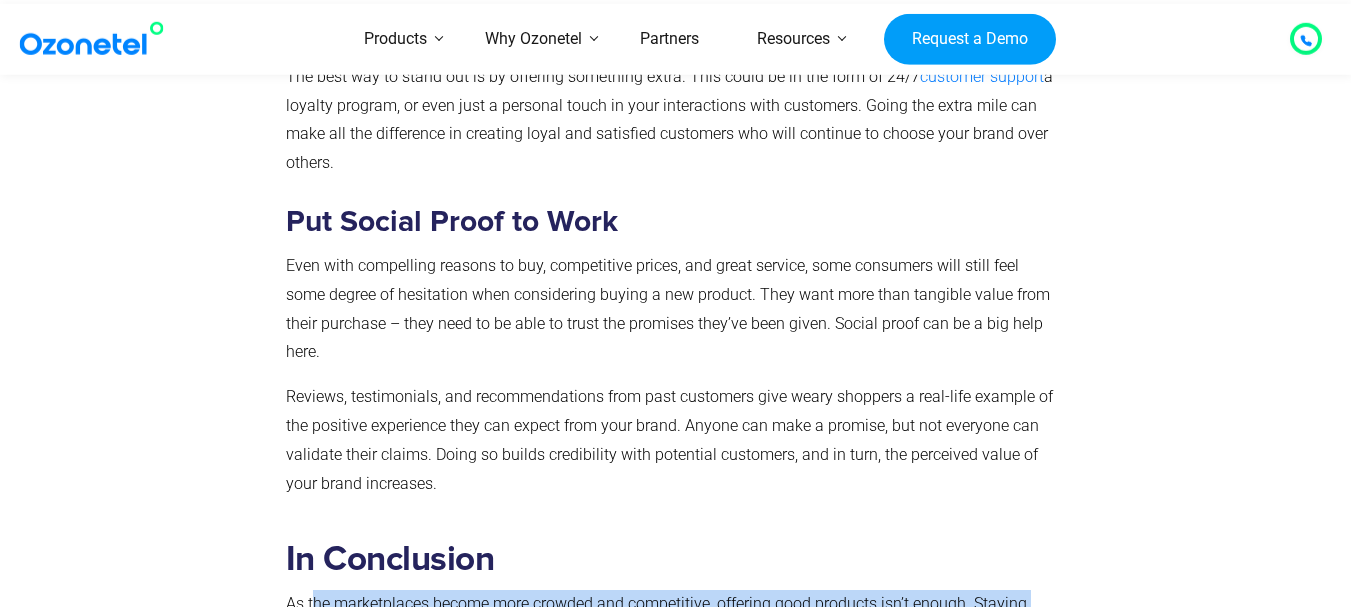 scroll, scrollTop: 9462, scrollLeft: 0, axis: vertical 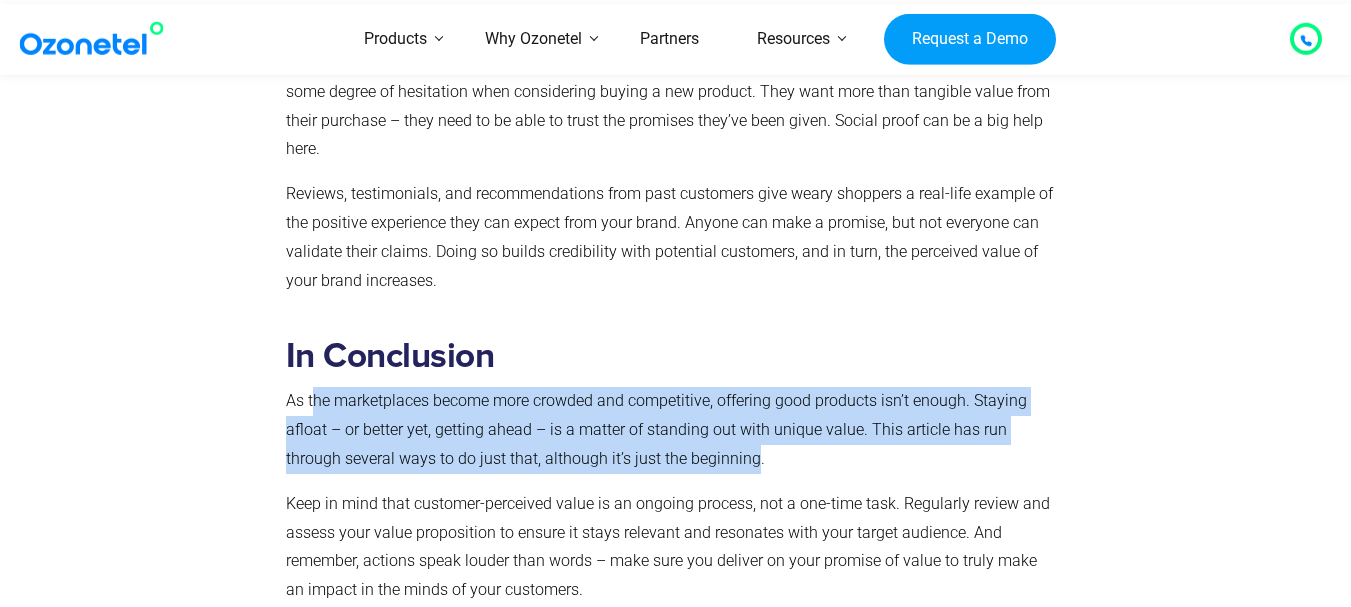 click on "As the marketplaces become more crowded and competitive, offering good products isn’t enough. Staying afloat – or better yet, getting ahead – is a matter of standing out with unique value. This article has run through several ways to do just that, although it’s just the beginning." at bounding box center (672, 430) 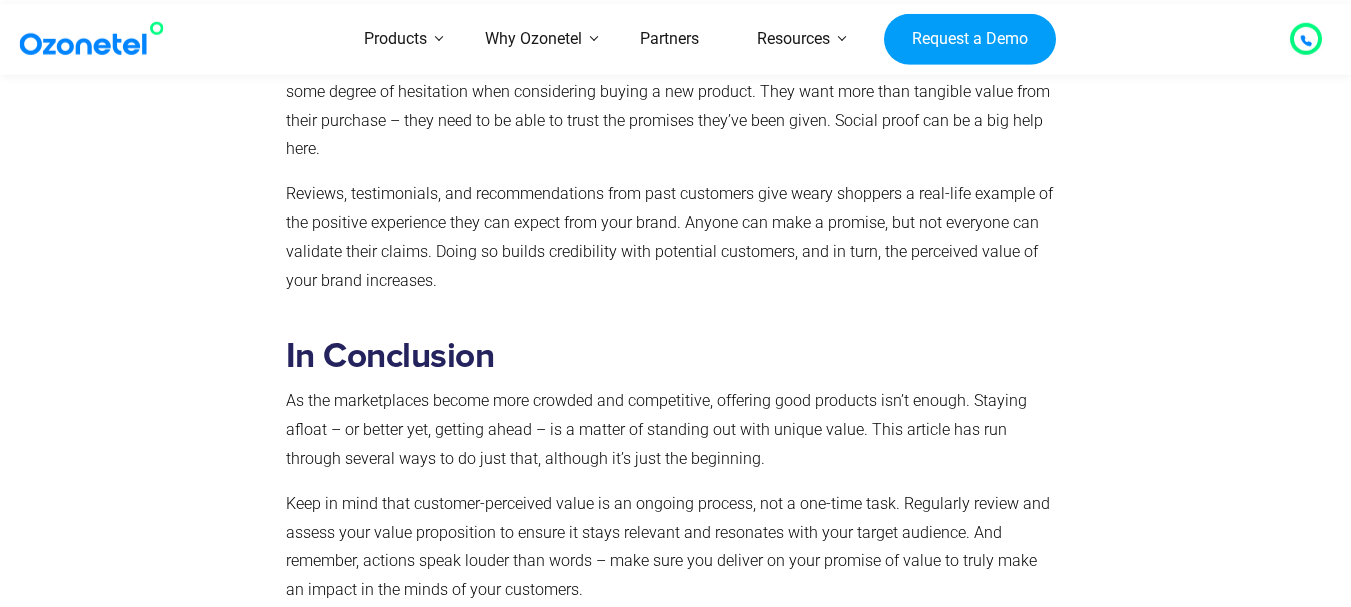 drag, startPoint x: 310, startPoint y: 348, endPoint x: 579, endPoint y: 526, distance: 322.56006 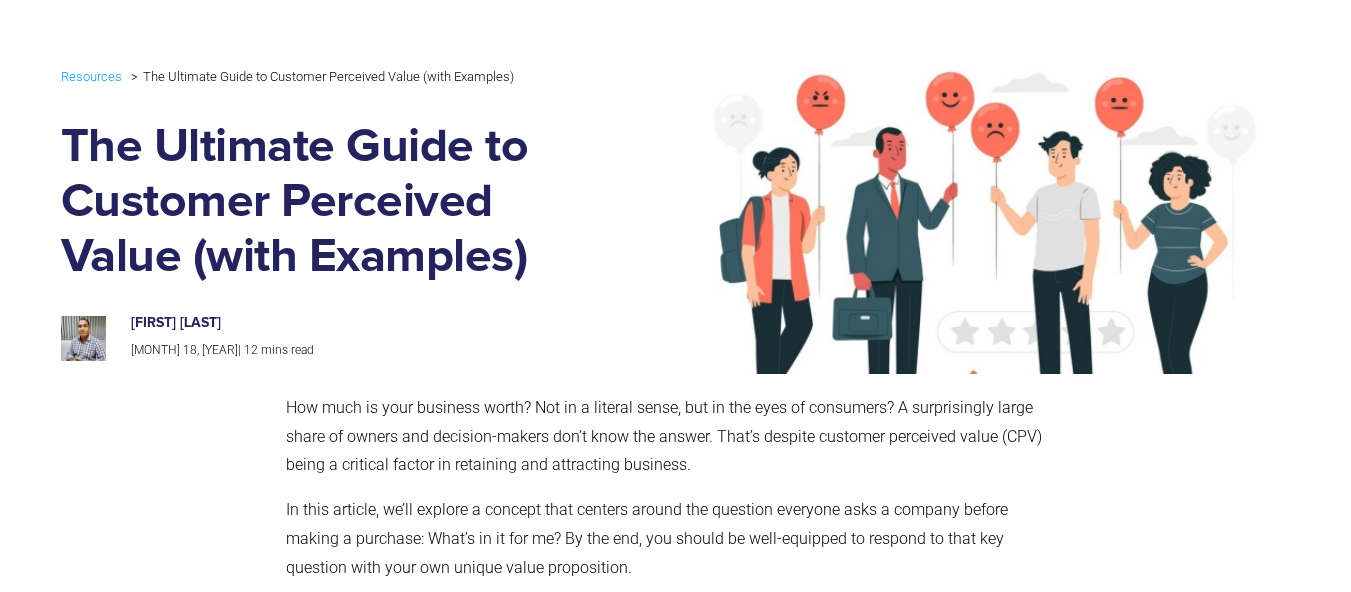 scroll, scrollTop: 0, scrollLeft: 0, axis: both 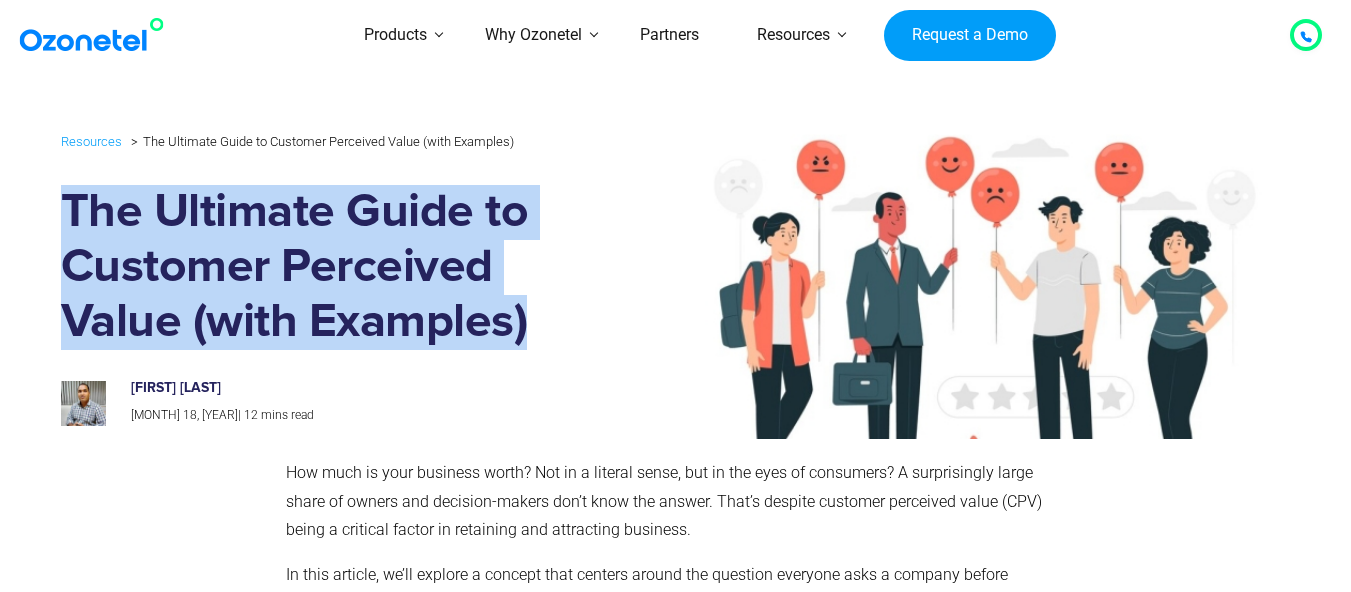 drag, startPoint x: 67, startPoint y: 191, endPoint x: 543, endPoint y: 310, distance: 490.64957 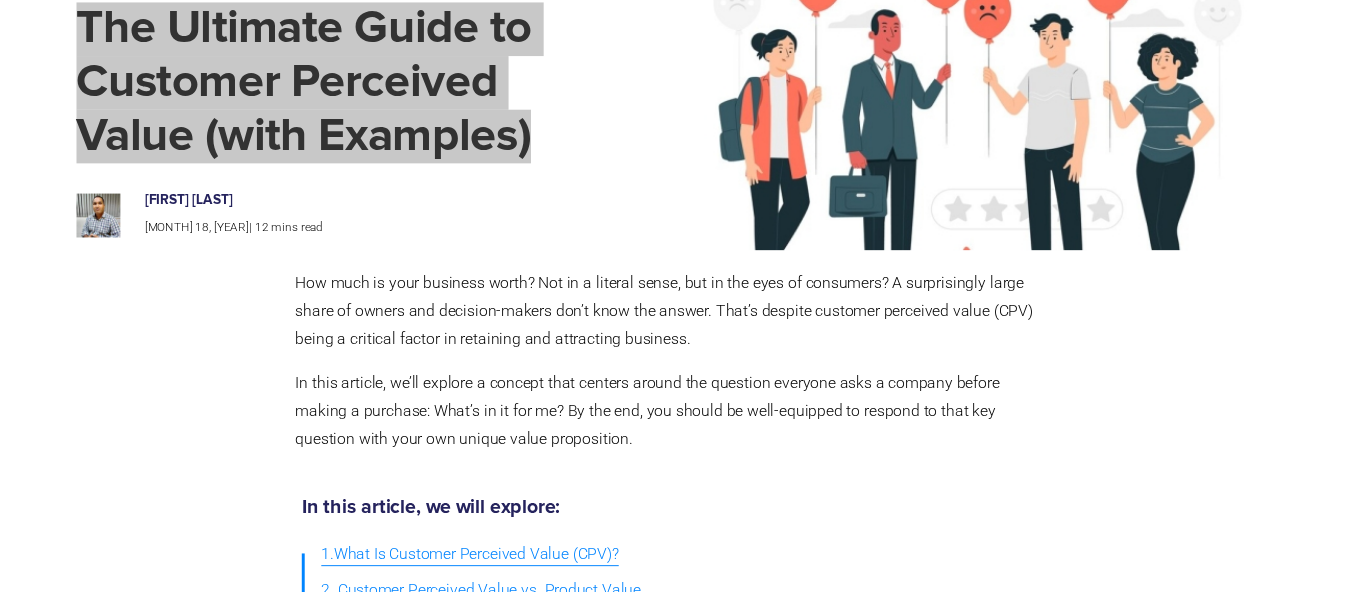 scroll, scrollTop: 0, scrollLeft: 0, axis: both 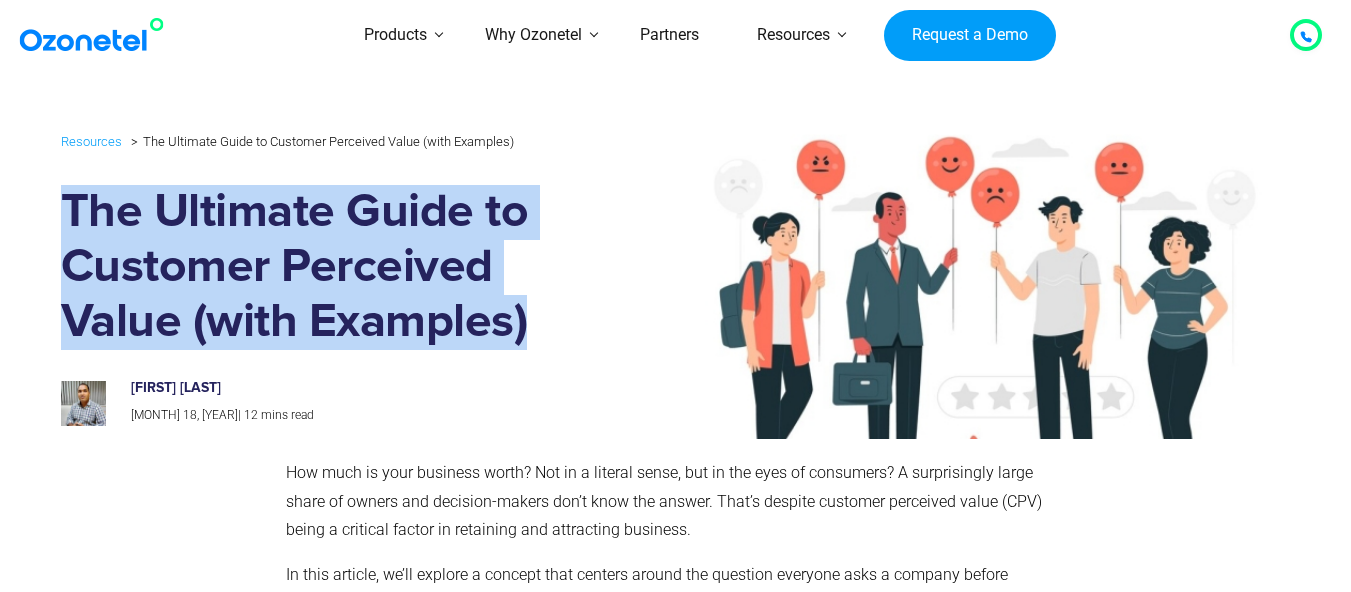 drag, startPoint x: 286, startPoint y: 382, endPoint x: 132, endPoint y: 393, distance: 154.39236 